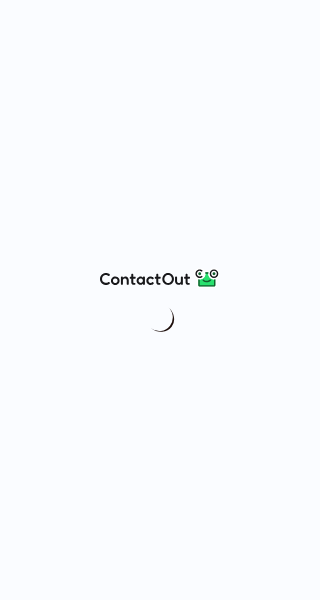 scroll, scrollTop: 0, scrollLeft: 0, axis: both 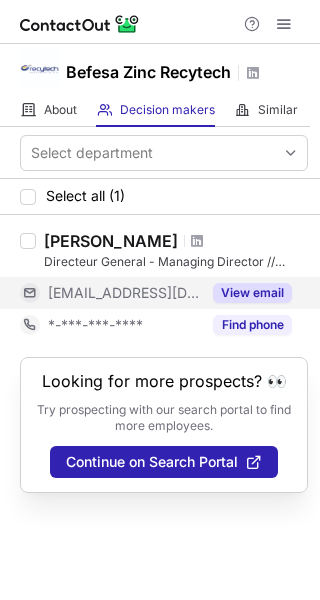 click on "View email" at bounding box center (252, 293) 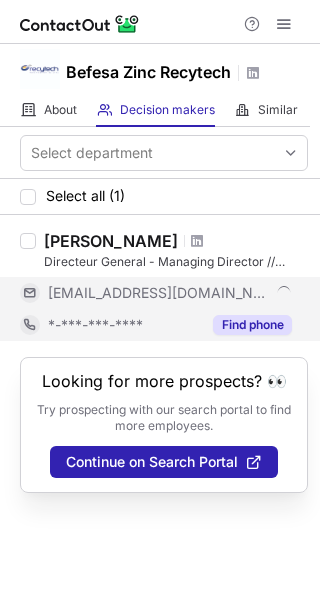 click on "Find phone" at bounding box center (252, 325) 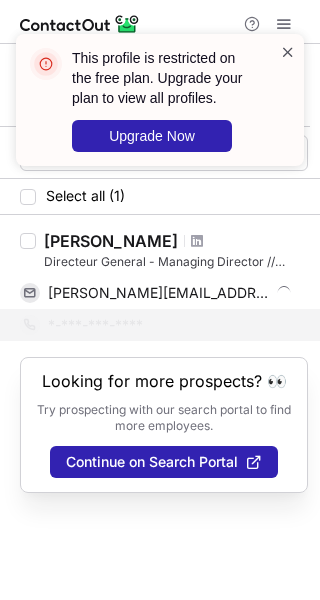 click at bounding box center (288, 52) 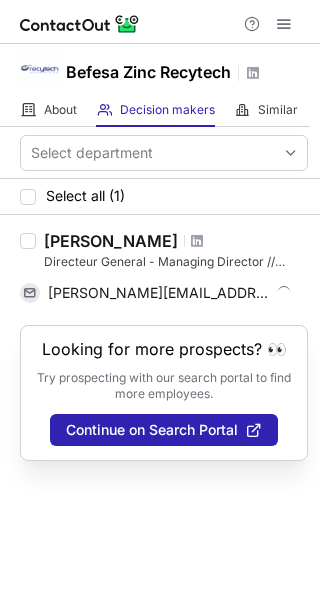 click on "This profile is restricted on the free plan. Upgrade your plan to view all profiles. Upgrade Now" at bounding box center (160, 108) 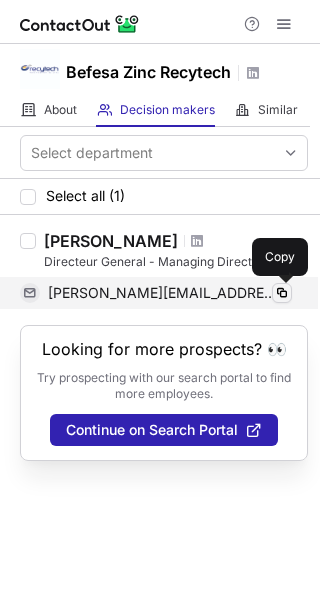 click at bounding box center [282, 293] 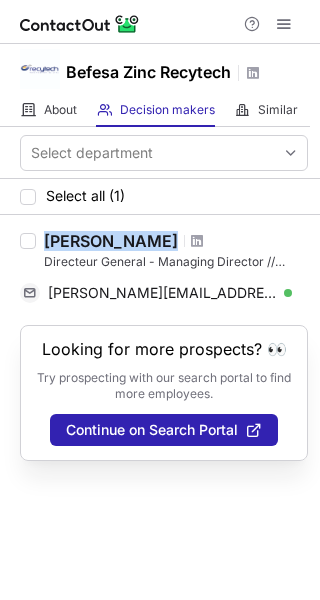 drag, startPoint x: 47, startPoint y: 243, endPoint x: 189, endPoint y: 244, distance: 142.00352 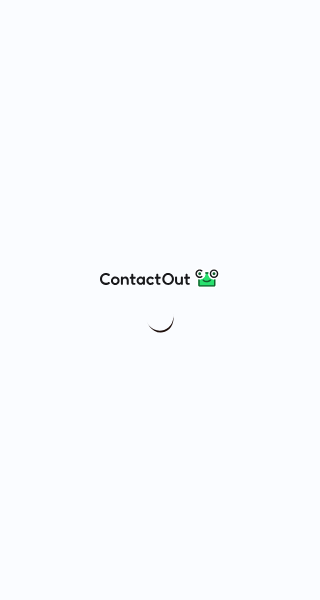 scroll, scrollTop: 0, scrollLeft: 0, axis: both 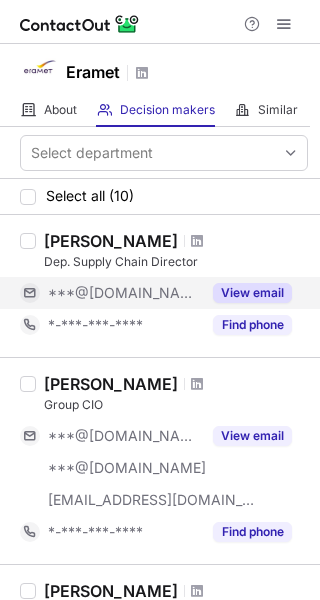 click on "View email" at bounding box center (246, 293) 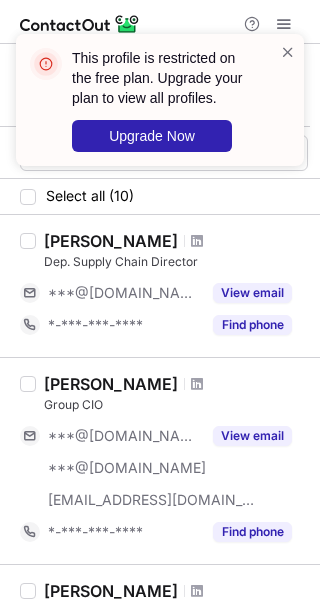 click on "This profile is restricted on the free plan. Upgrade your plan to view all profiles. Upgrade Now" at bounding box center [160, 108] 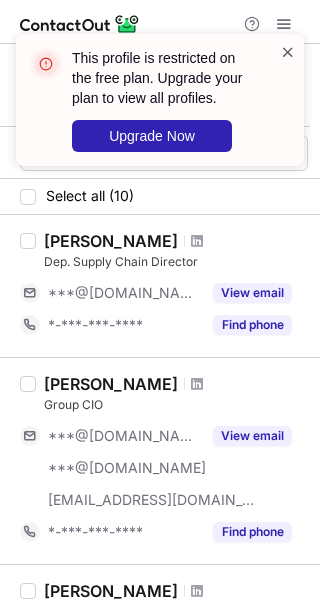 click at bounding box center (288, 52) 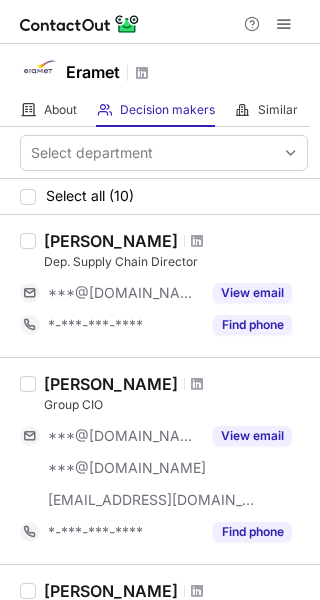 click on "This profile is restricted on the free plan. Upgrade your plan to view all profiles. Upgrade Now" at bounding box center (160, 108) 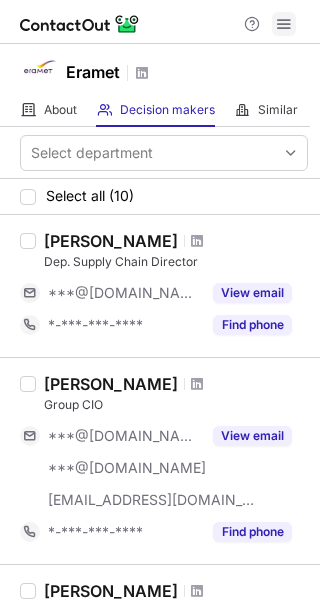 click at bounding box center [284, 24] 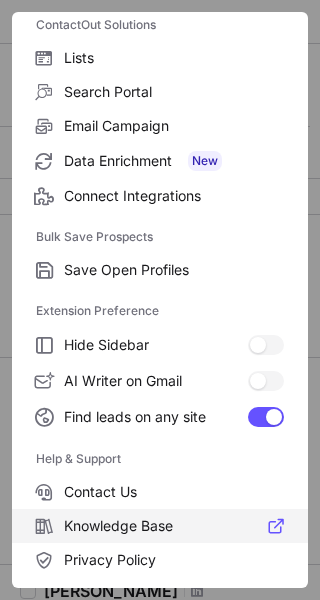 scroll, scrollTop: 200, scrollLeft: 0, axis: vertical 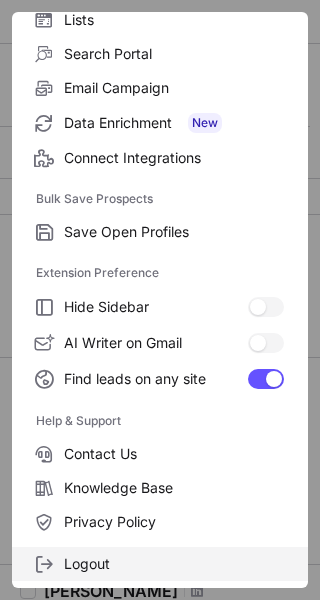 click on "Logout" at bounding box center (174, 564) 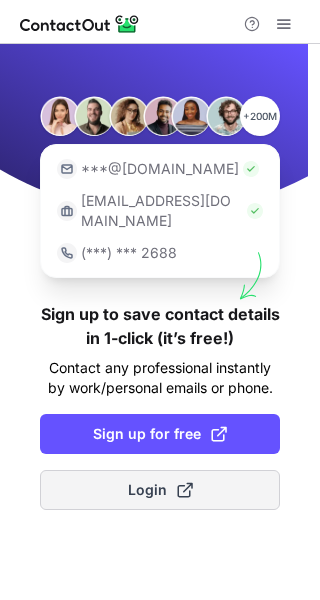 click on "Login" at bounding box center [160, 490] 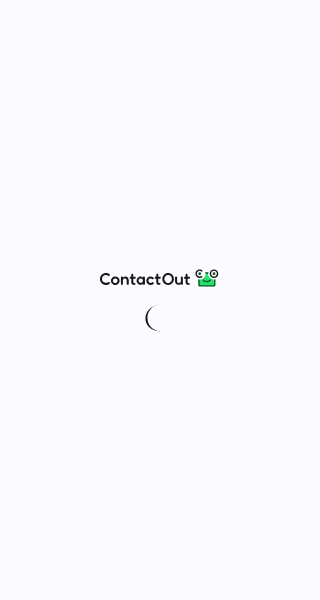 scroll, scrollTop: 0, scrollLeft: 0, axis: both 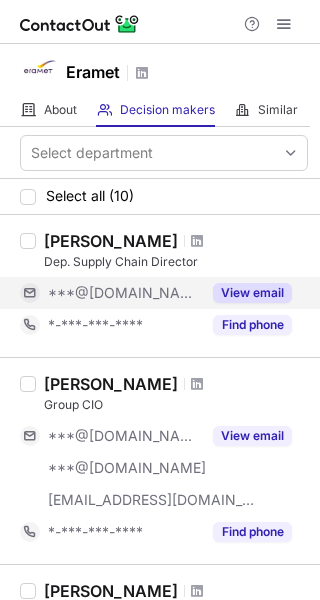 click on "View email" at bounding box center (252, 293) 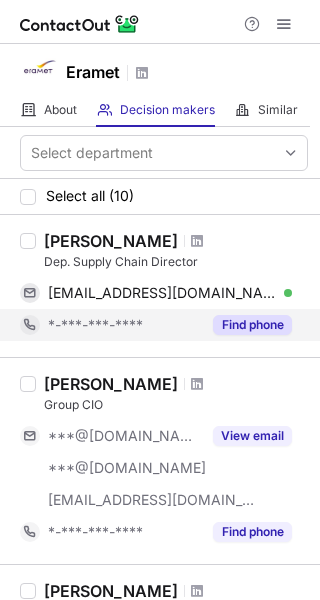 click on "Find phone" at bounding box center [252, 325] 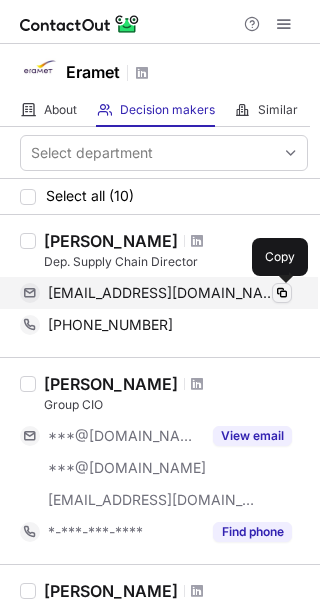 click at bounding box center (282, 293) 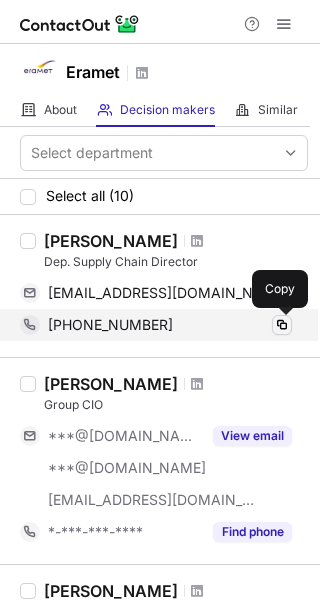 click at bounding box center [282, 325] 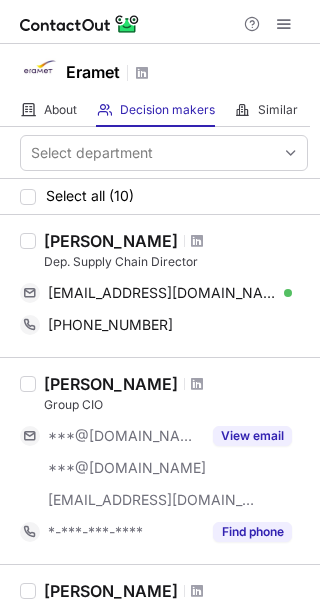 drag, startPoint x: 44, startPoint y: 239, endPoint x: 184, endPoint y: 240, distance: 140.00357 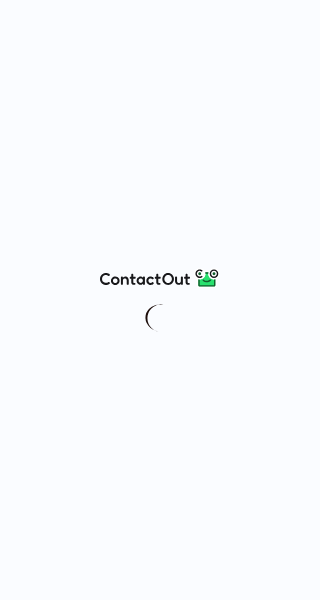 scroll, scrollTop: 0, scrollLeft: 0, axis: both 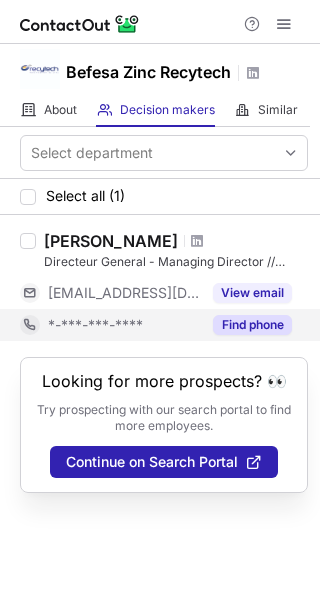click on "Find phone" at bounding box center (246, 325) 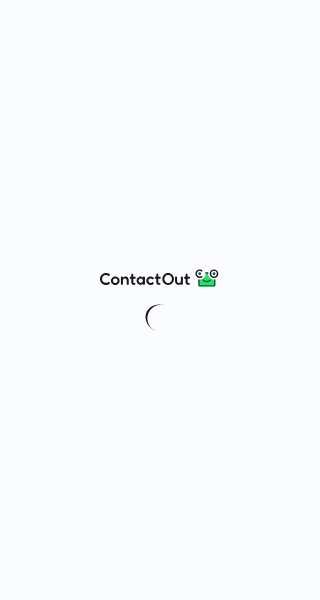 scroll, scrollTop: 0, scrollLeft: 0, axis: both 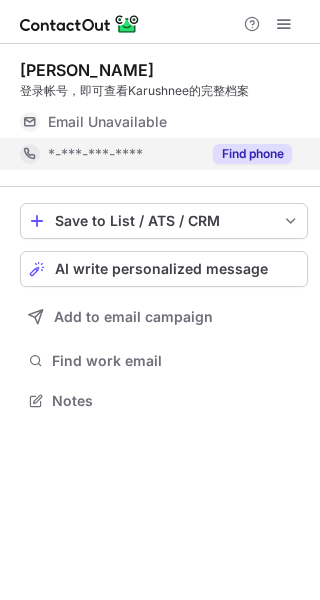 click on "Find phone" at bounding box center (246, 154) 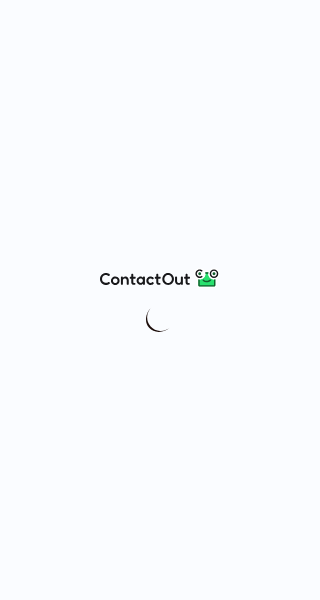 scroll, scrollTop: 0, scrollLeft: 0, axis: both 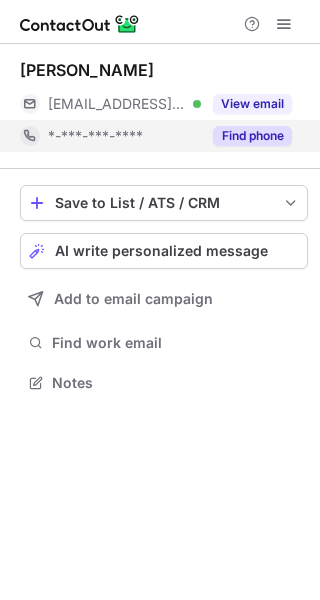 click on "Find phone" at bounding box center [252, 136] 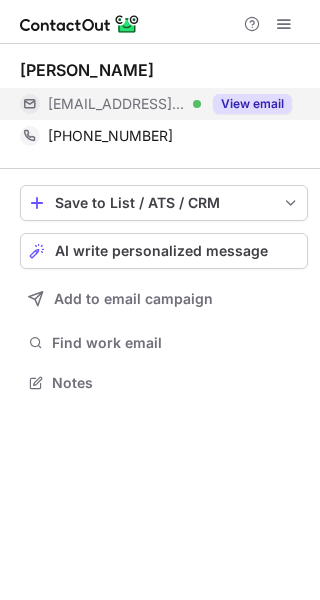 click on "View email" at bounding box center (252, 104) 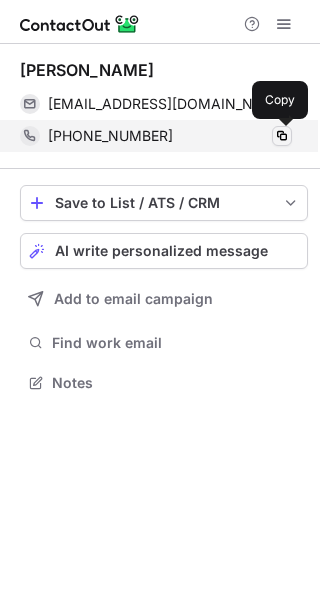 click at bounding box center [282, 136] 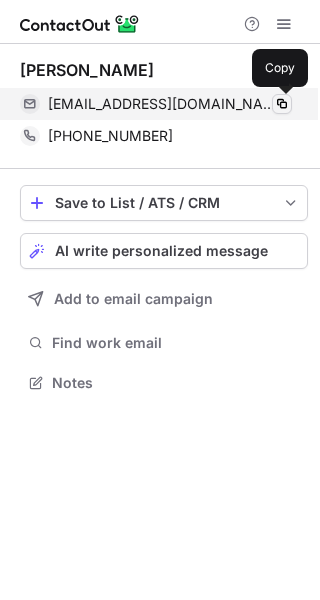 click at bounding box center [282, 104] 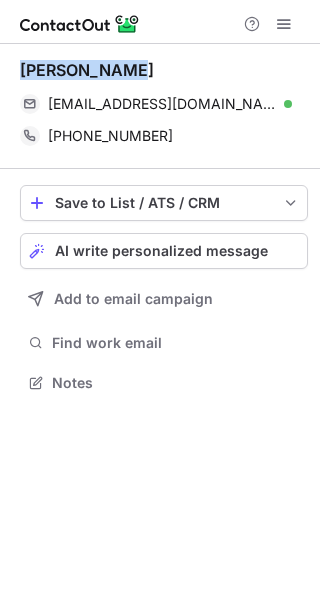 drag, startPoint x: 20, startPoint y: 65, endPoint x: 125, endPoint y: 71, distance: 105.17129 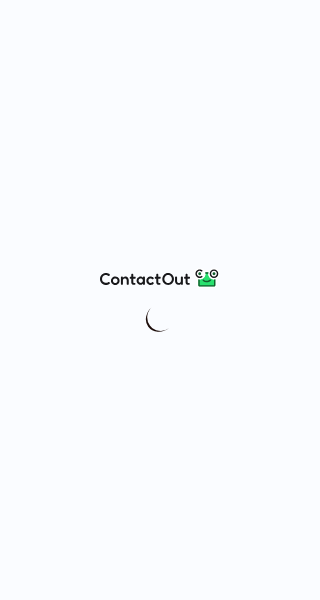 scroll, scrollTop: 0, scrollLeft: 0, axis: both 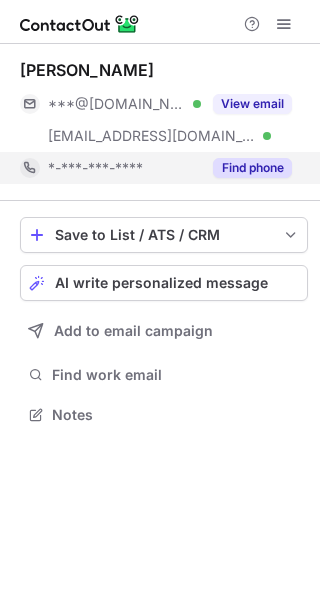 click on "Find phone" at bounding box center (252, 168) 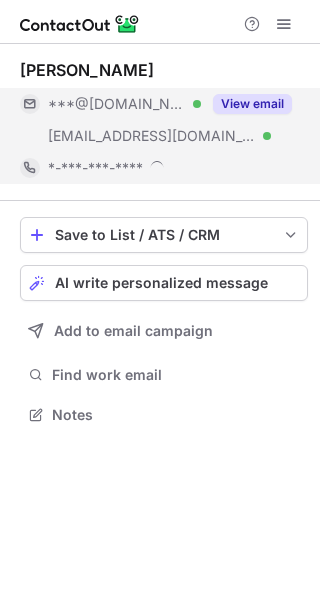 click on "View email" at bounding box center [252, 104] 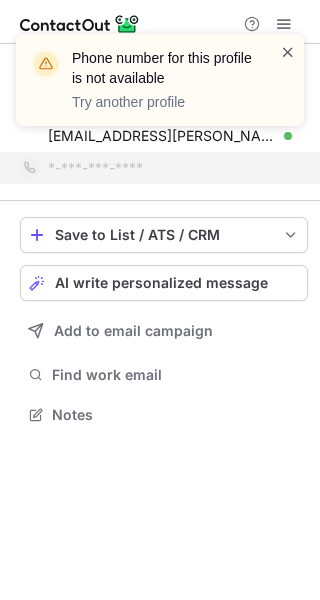 click at bounding box center (288, 52) 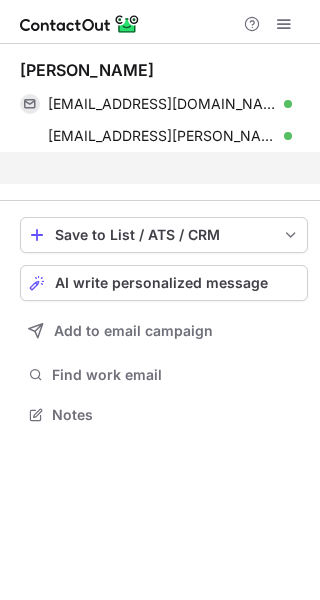 scroll, scrollTop: 369, scrollLeft: 320, axis: both 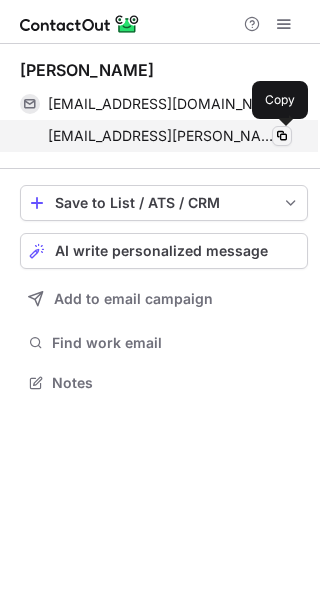 click at bounding box center [282, 136] 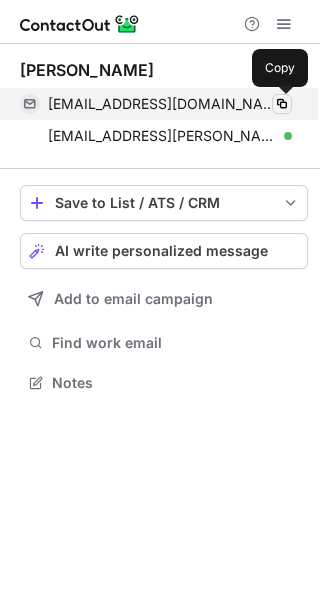 click at bounding box center (282, 104) 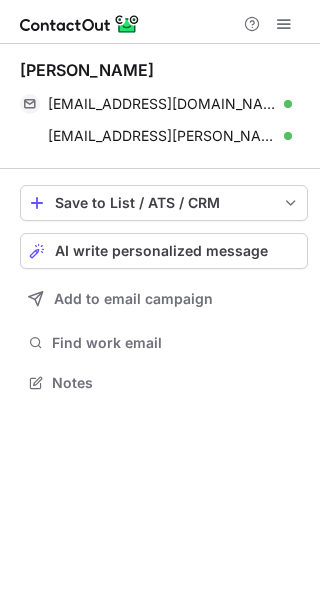 drag, startPoint x: 16, startPoint y: 72, endPoint x: 174, endPoint y: 79, distance: 158.15498 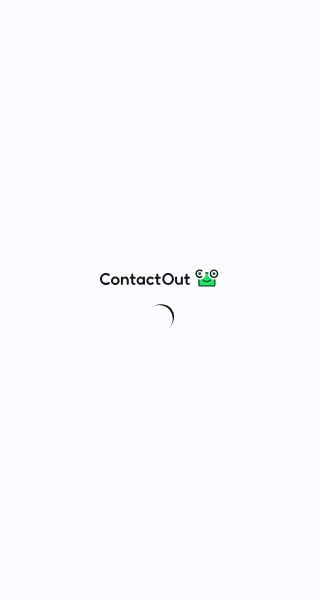 scroll, scrollTop: 0, scrollLeft: 0, axis: both 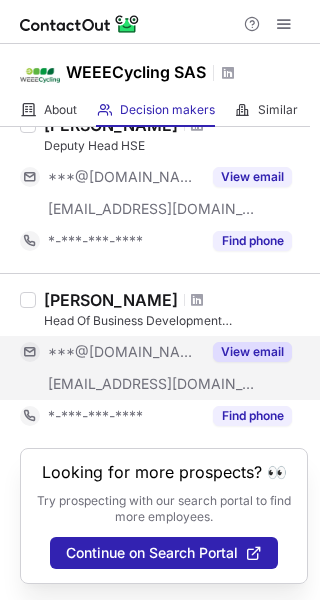 click on "View email" at bounding box center (252, 352) 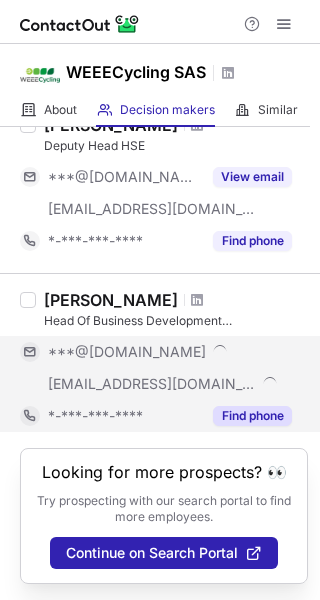 click on "Find phone" at bounding box center (252, 416) 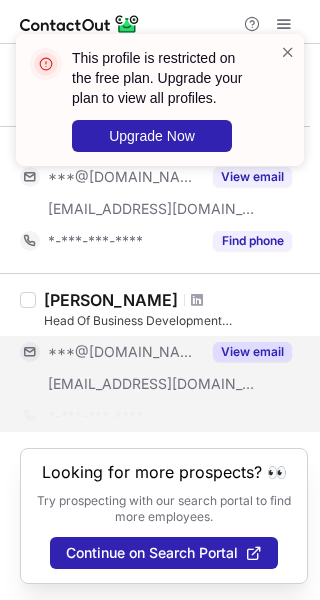 click on "View email" at bounding box center [252, 352] 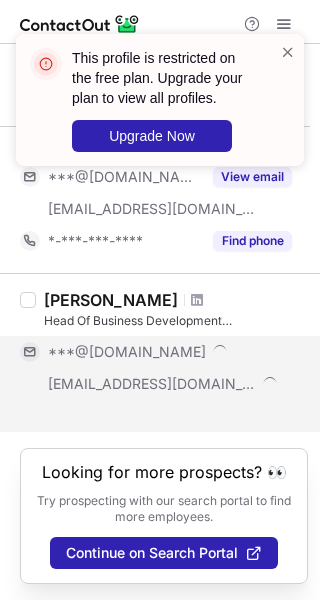 scroll, scrollTop: 466, scrollLeft: 0, axis: vertical 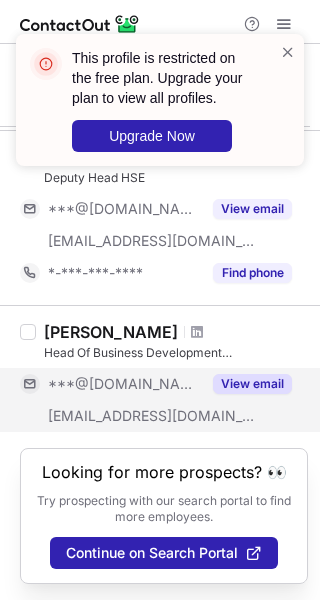 click on "View email" at bounding box center (246, 384) 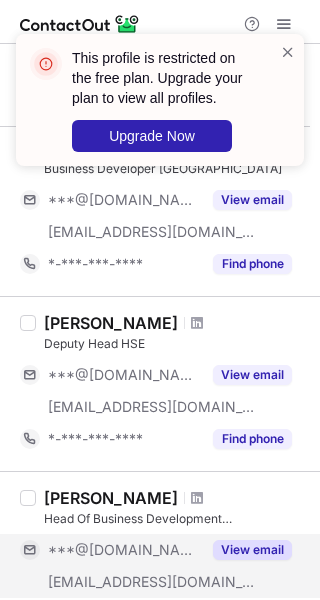 scroll, scrollTop: 166, scrollLeft: 0, axis: vertical 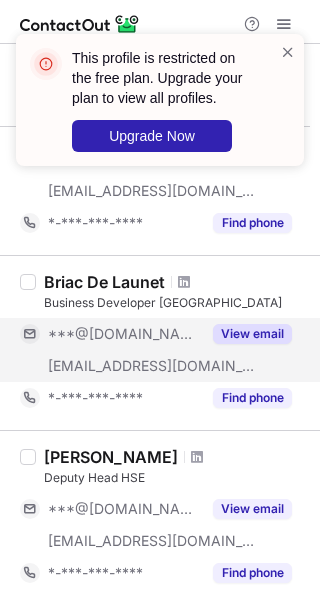 click on "View email" at bounding box center [252, 334] 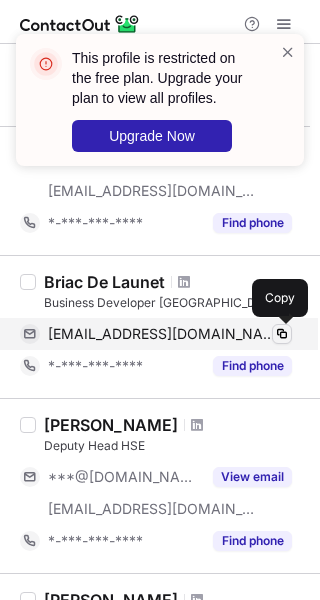 click at bounding box center (282, 334) 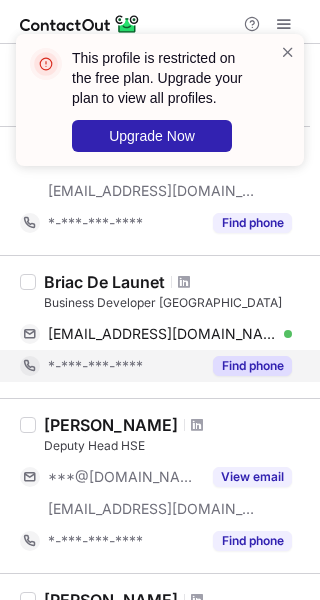 click on "Find phone" at bounding box center [252, 366] 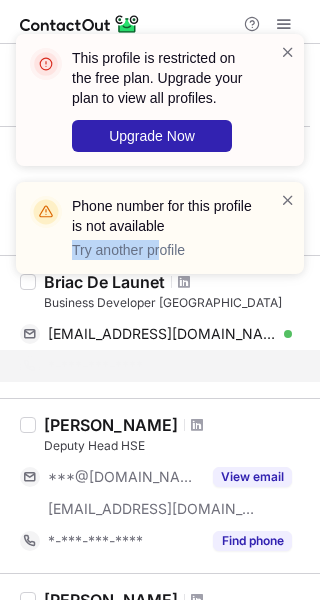 drag, startPoint x: 44, startPoint y: 284, endPoint x: 163, endPoint y: 284, distance: 119 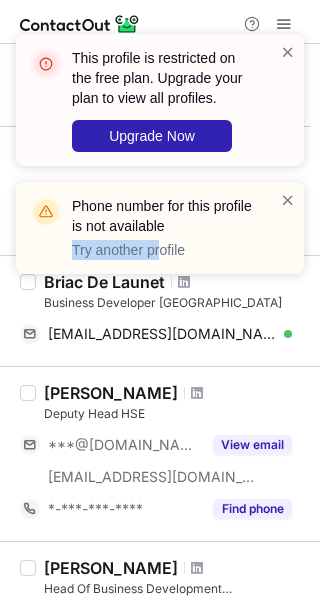 click on "This profile is restricted on the free plan. Upgrade your plan to view all profiles. Upgrade Now Phone number for this profile is not available Try another profile" at bounding box center [160, 162] 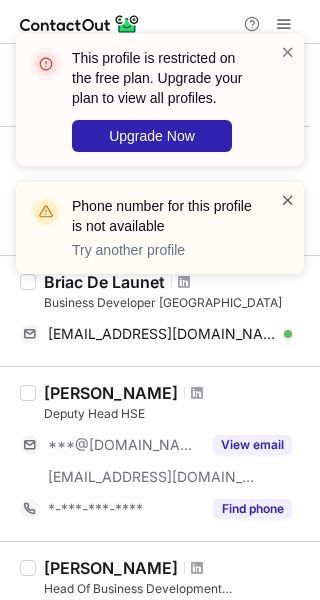 click at bounding box center (288, 200) 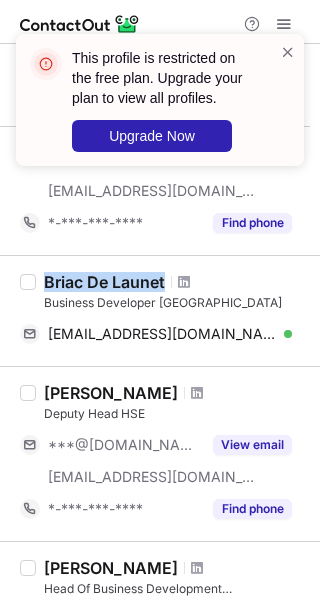 drag, startPoint x: 48, startPoint y: 285, endPoint x: 165, endPoint y: 282, distance: 117.03845 